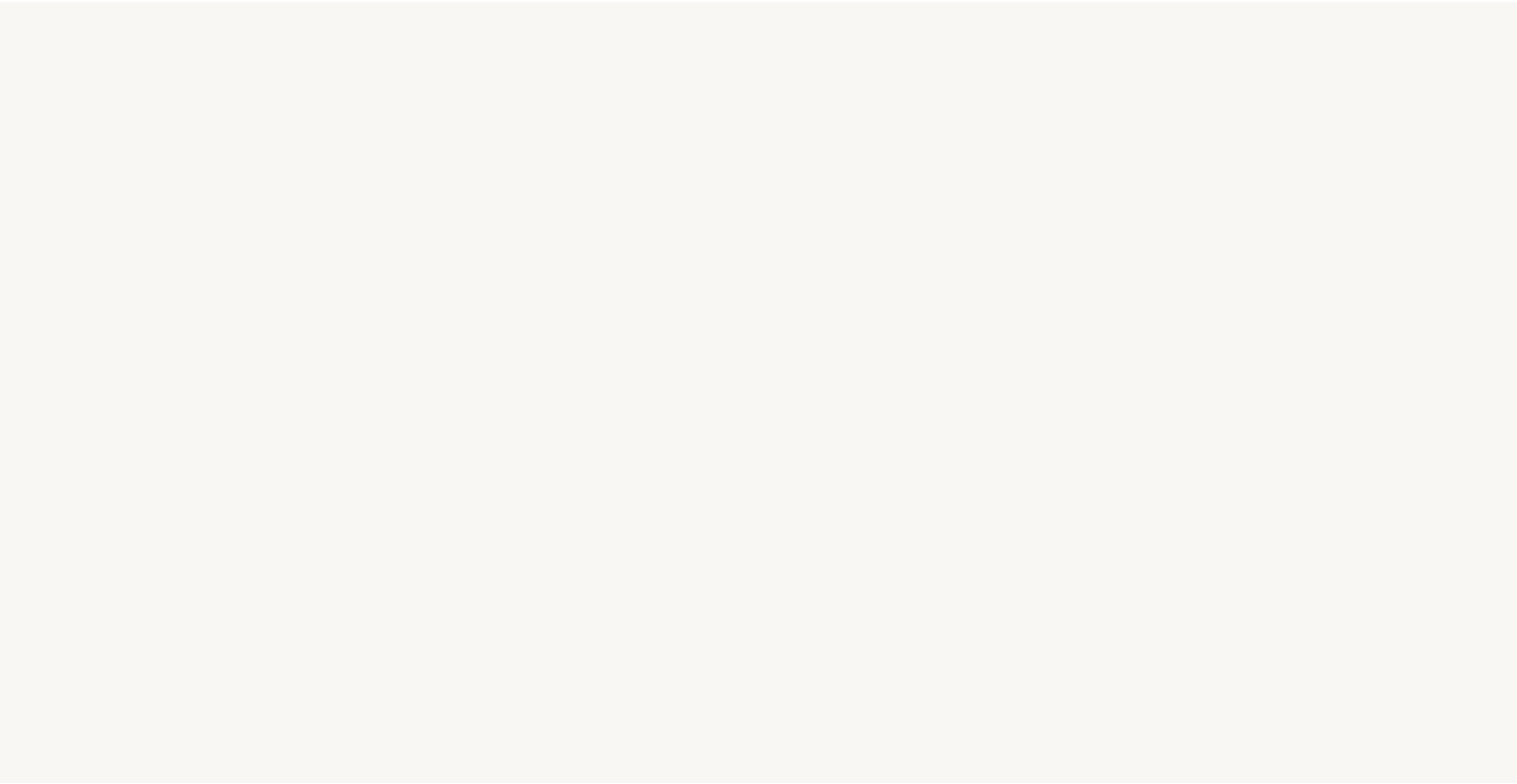 scroll, scrollTop: 0, scrollLeft: 0, axis: both 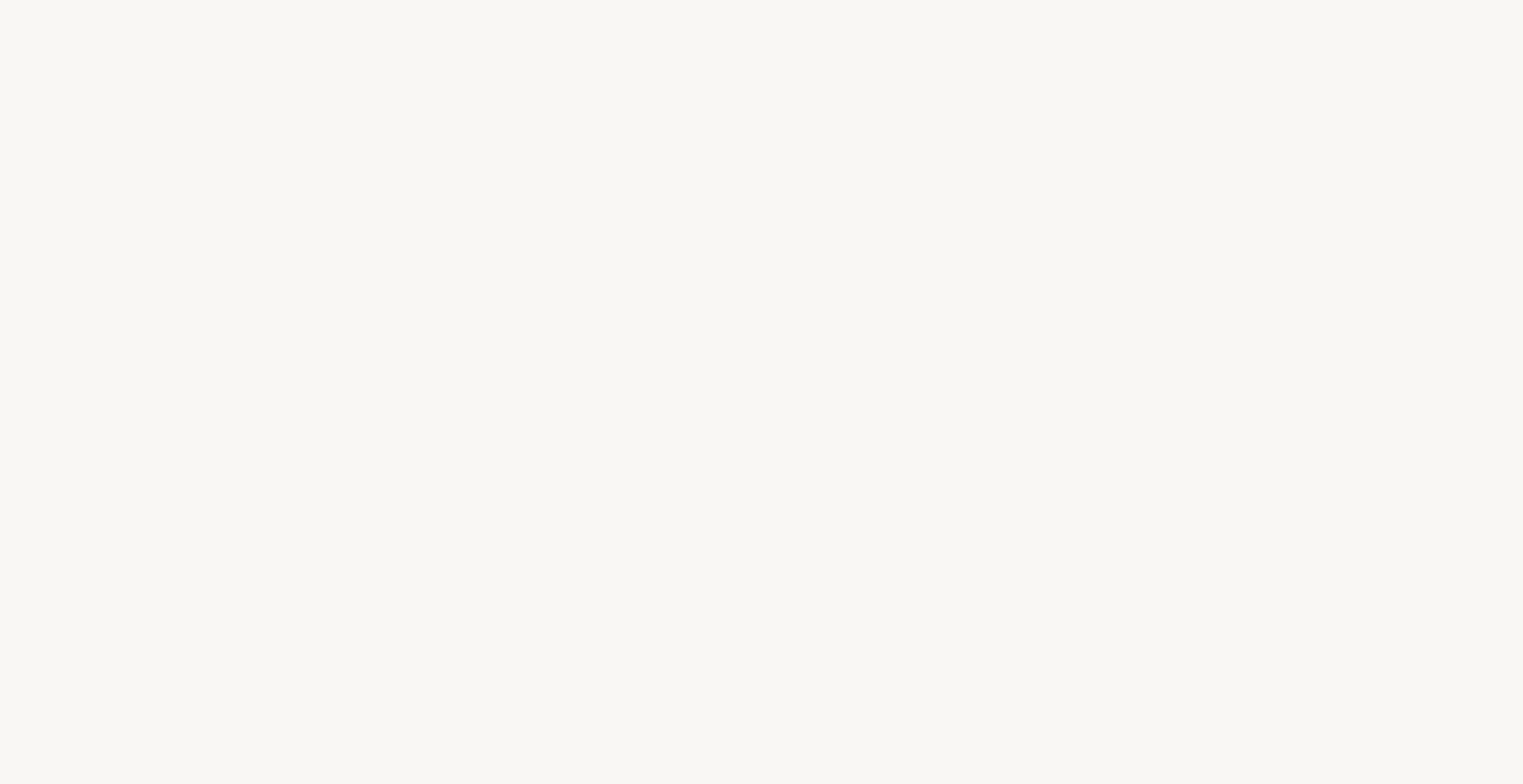 select on "ES" 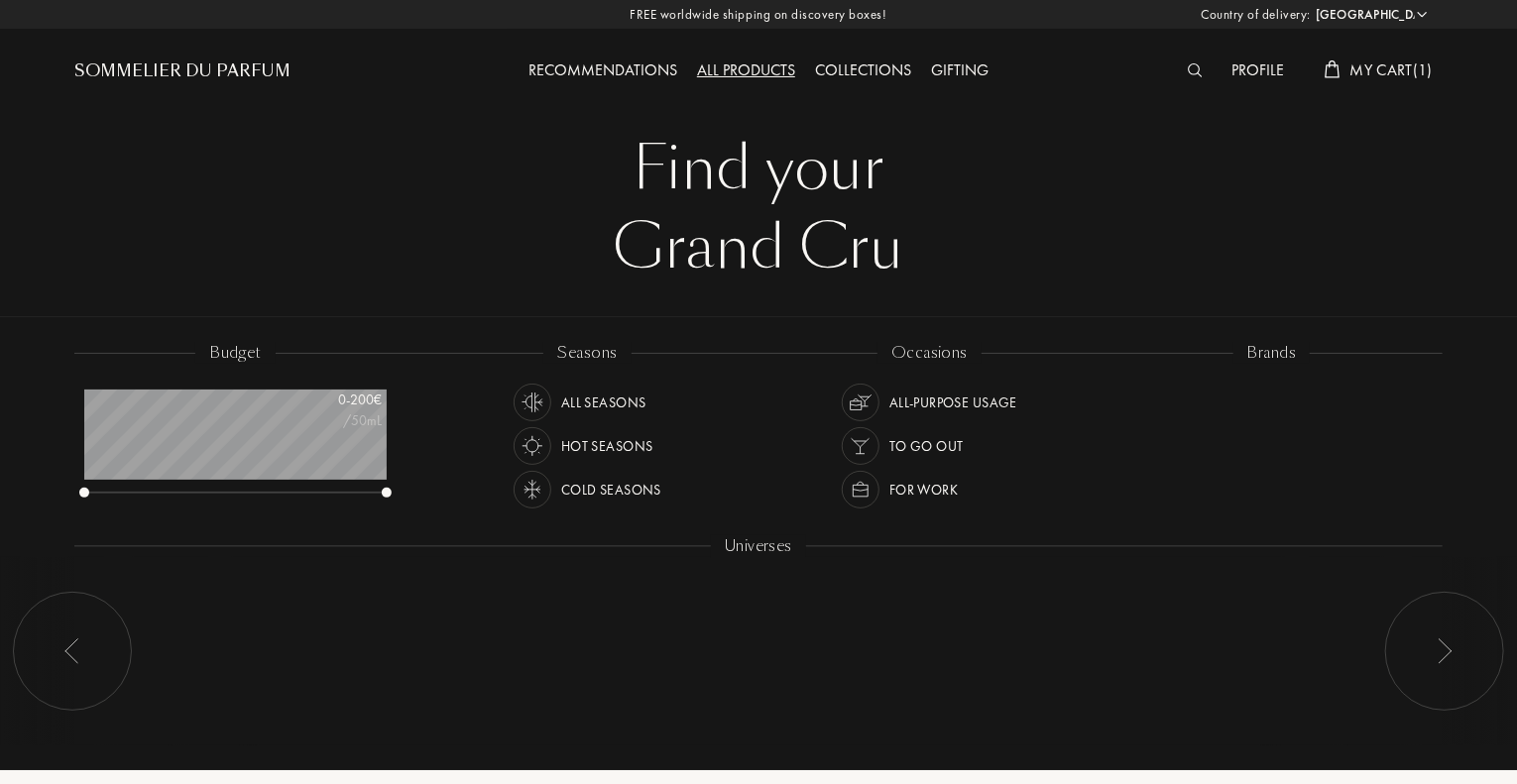 scroll, scrollTop: 991051, scrollLeft: 991201, axis: both 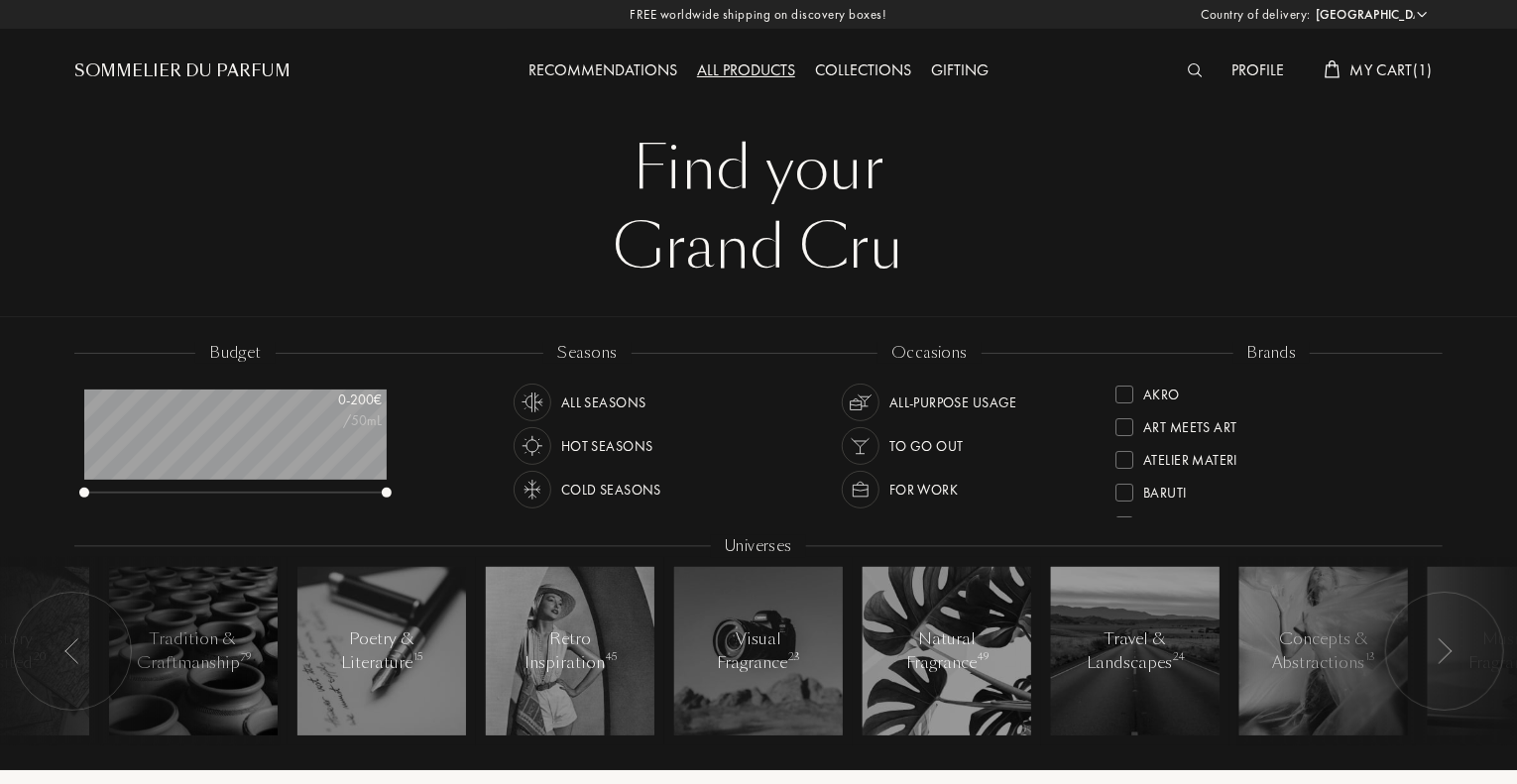 click on "My Cart  ( 1 )" at bounding box center [1391, 69] 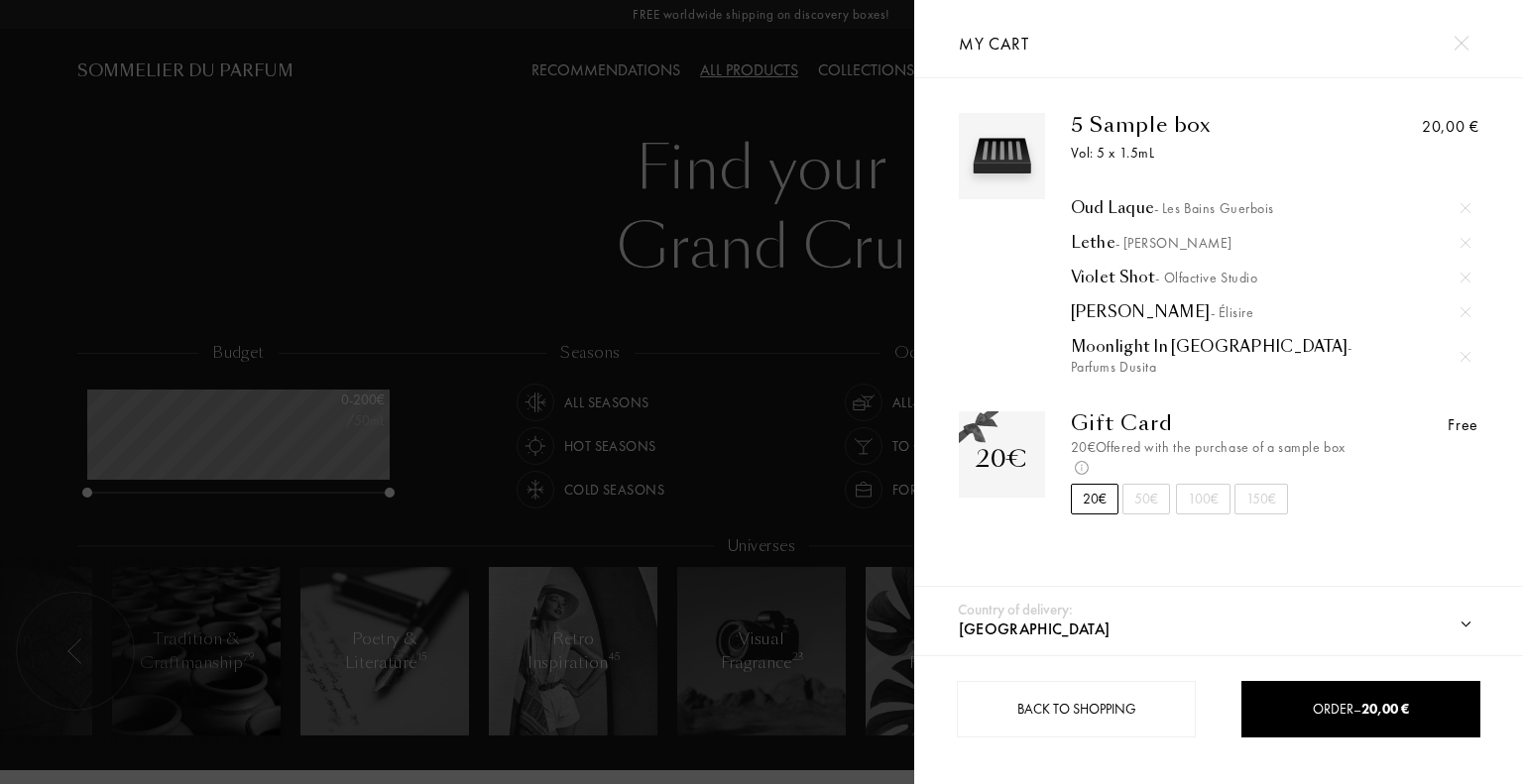 click at bounding box center [1461, 43] 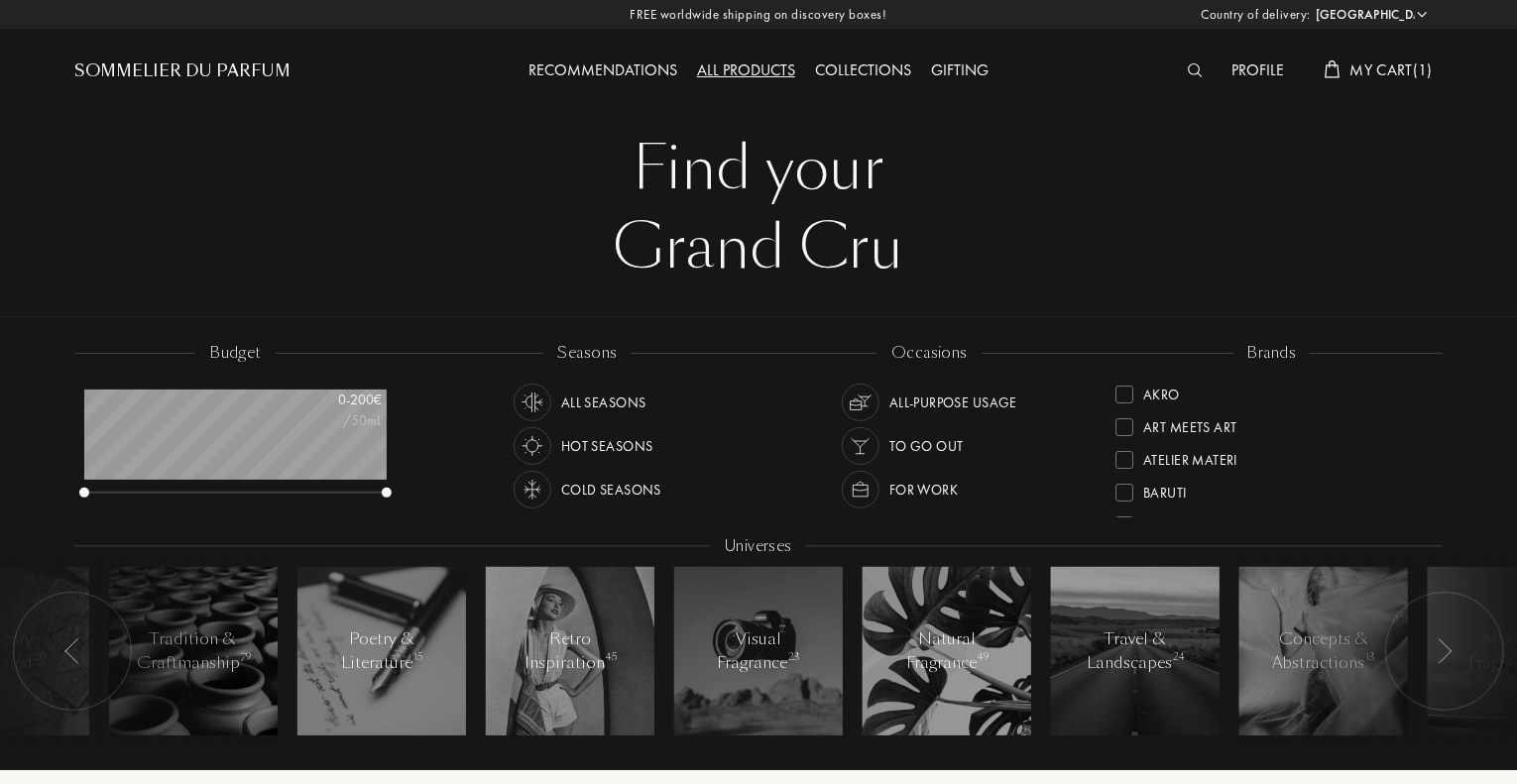 click at bounding box center (133, 651) 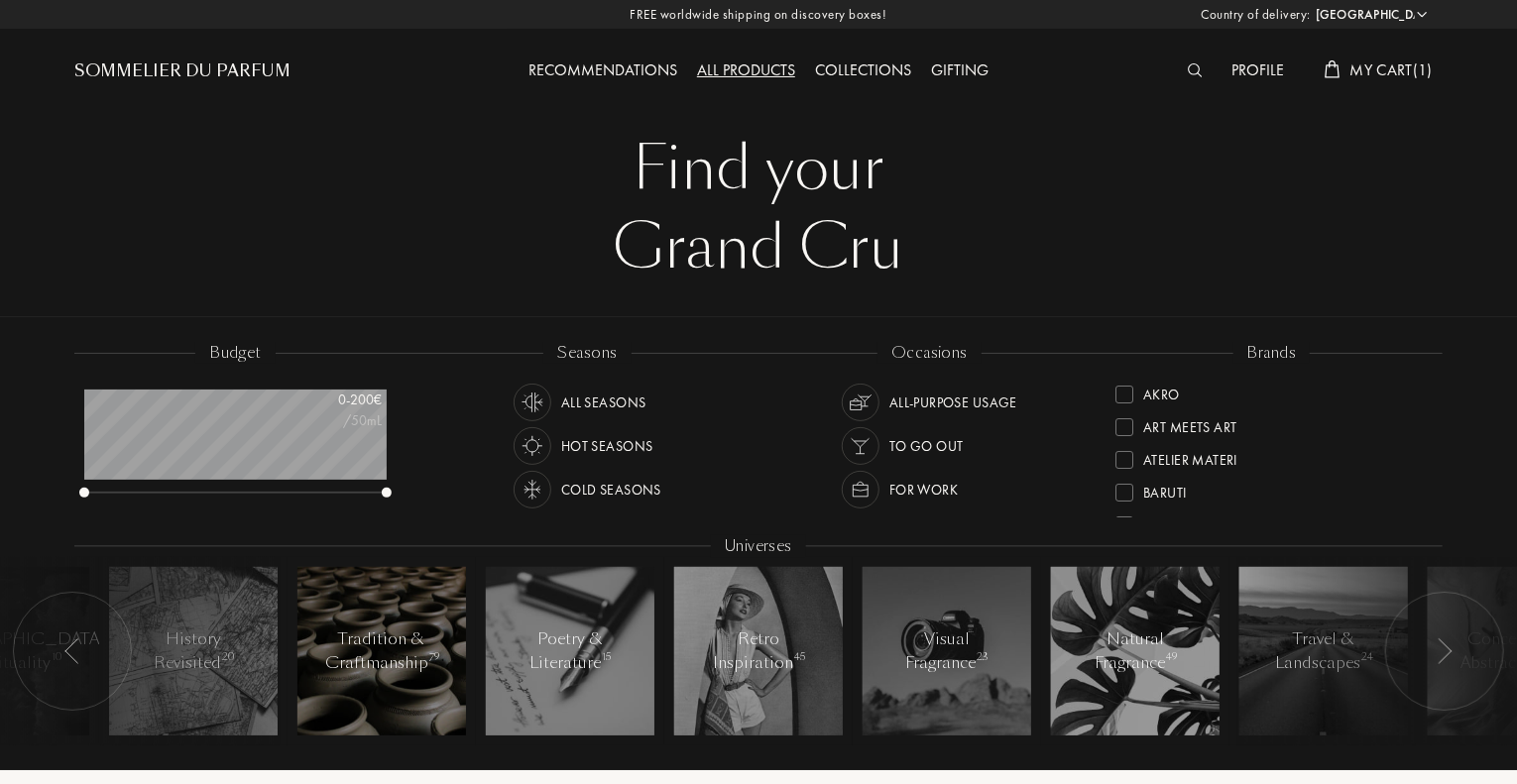 click on "Tradition & Craftmanship 79" at bounding box center [382, 651] 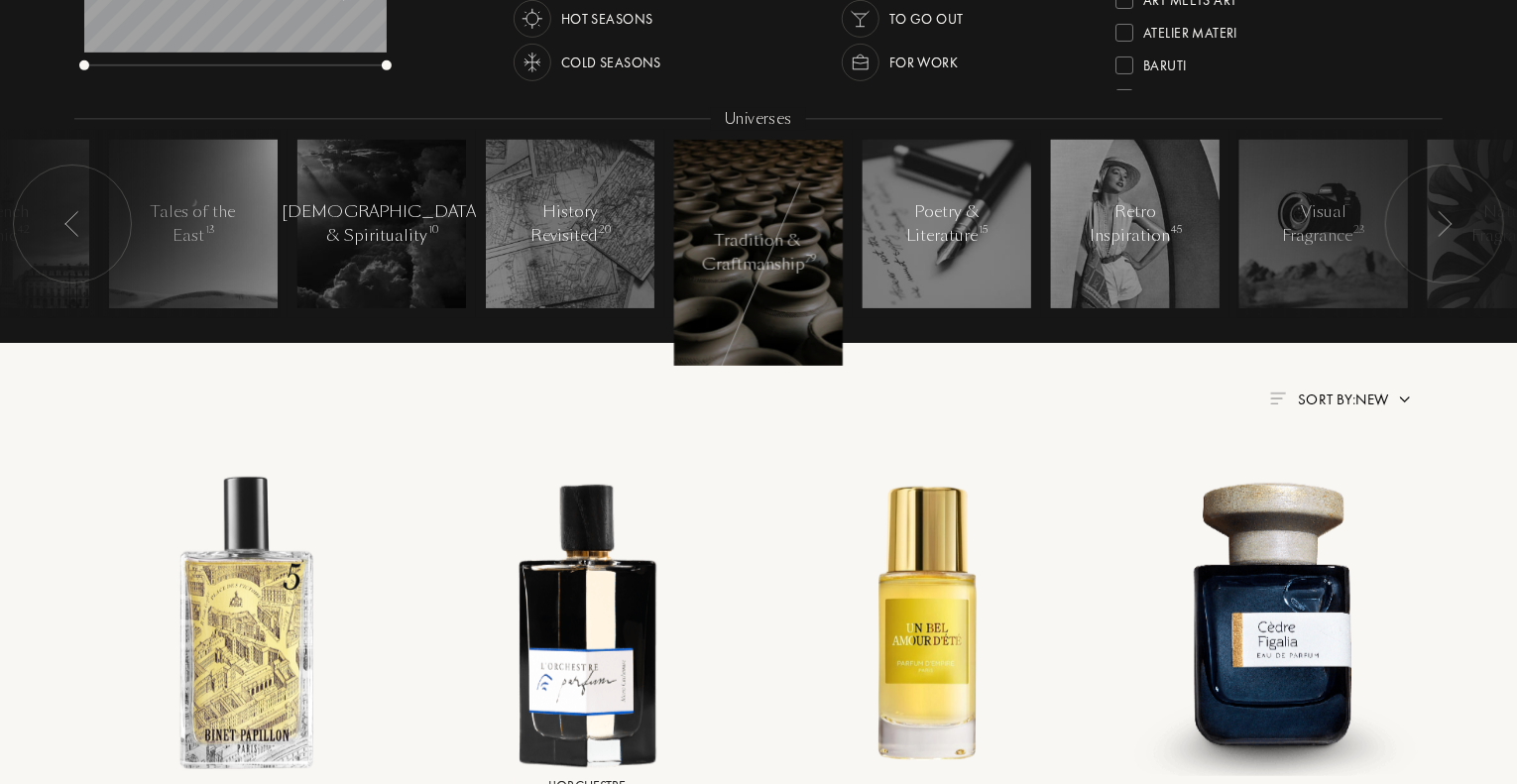 scroll, scrollTop: 430, scrollLeft: 0, axis: vertical 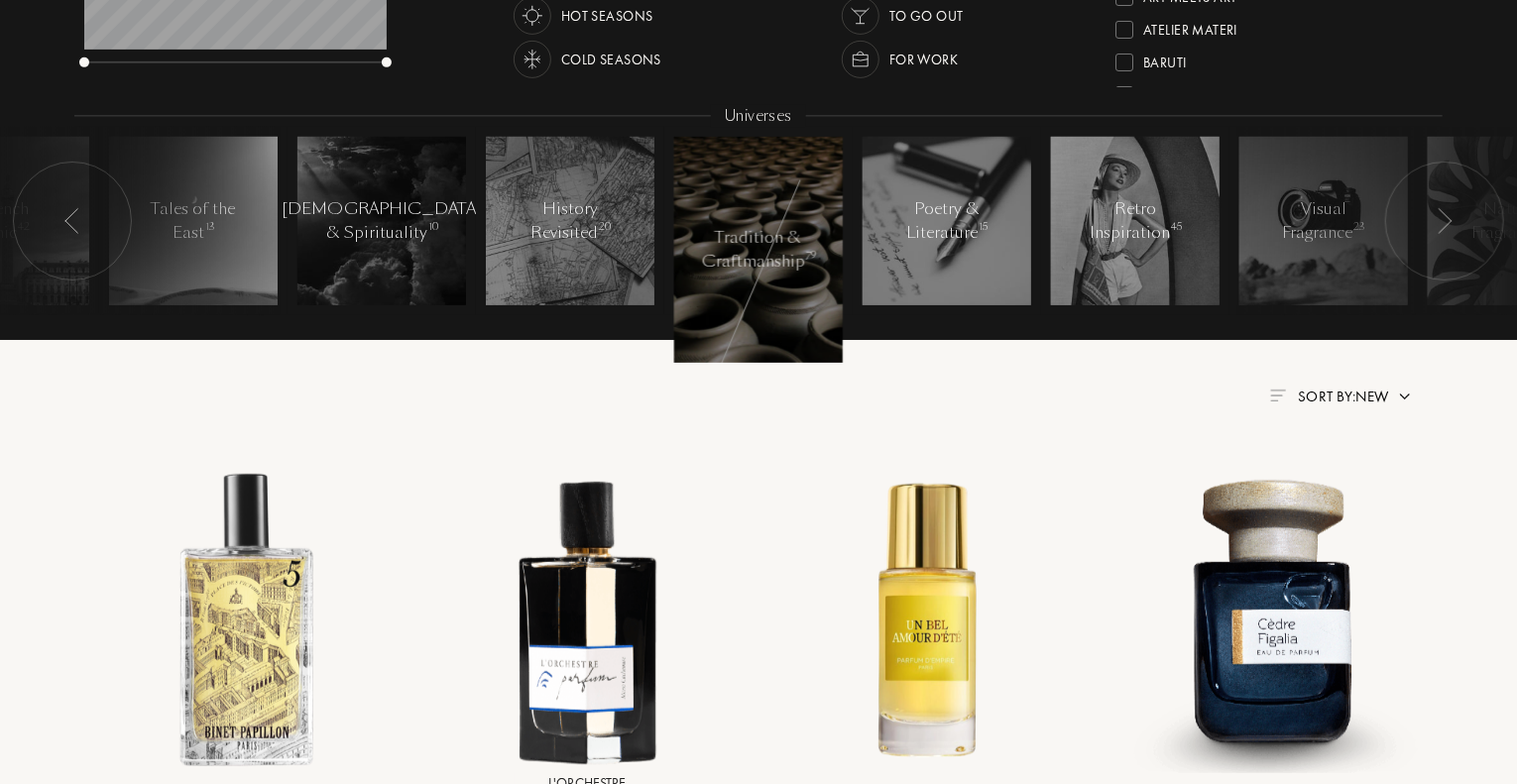 click at bounding box center [758, 250] 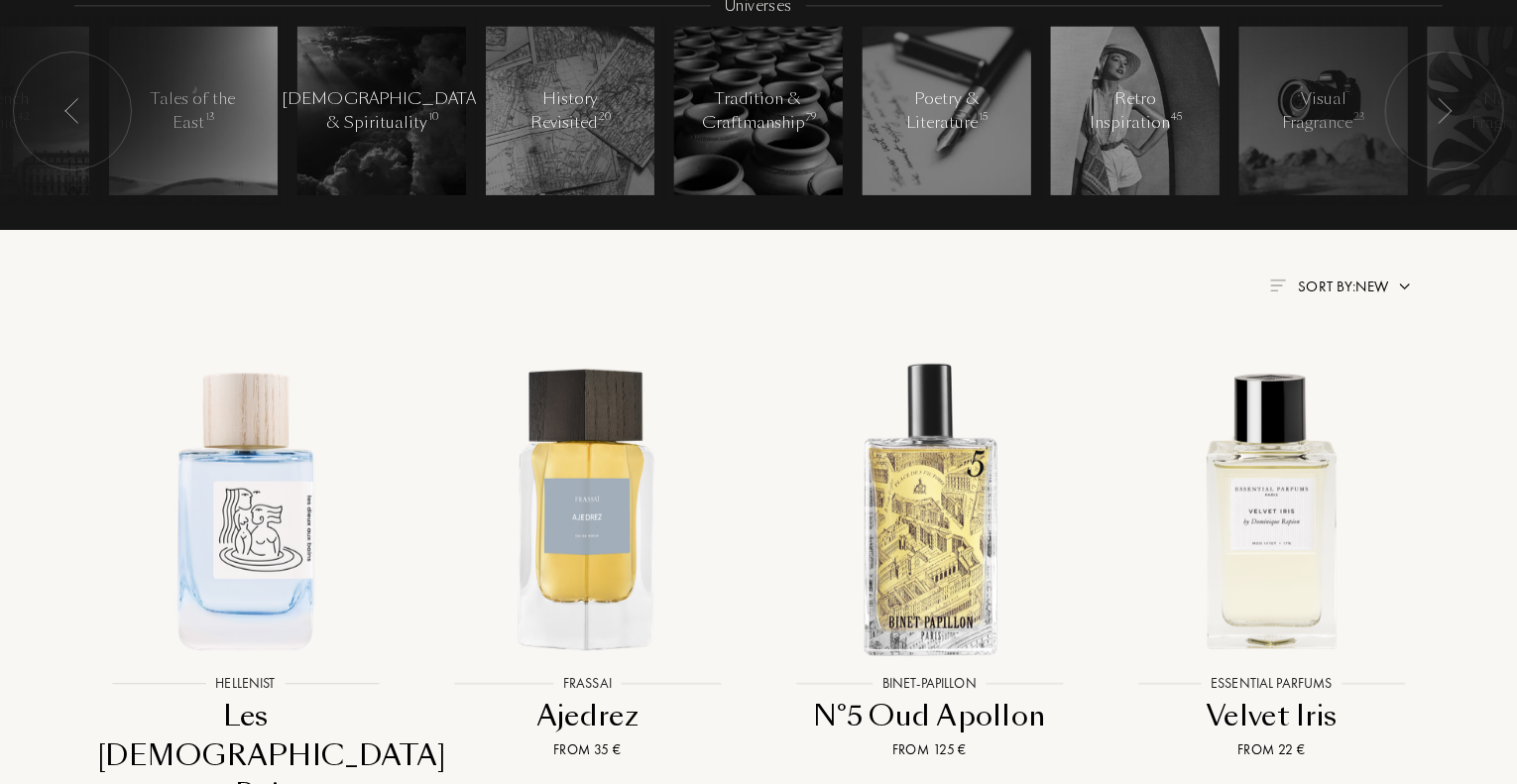 scroll, scrollTop: 536, scrollLeft: 0, axis: vertical 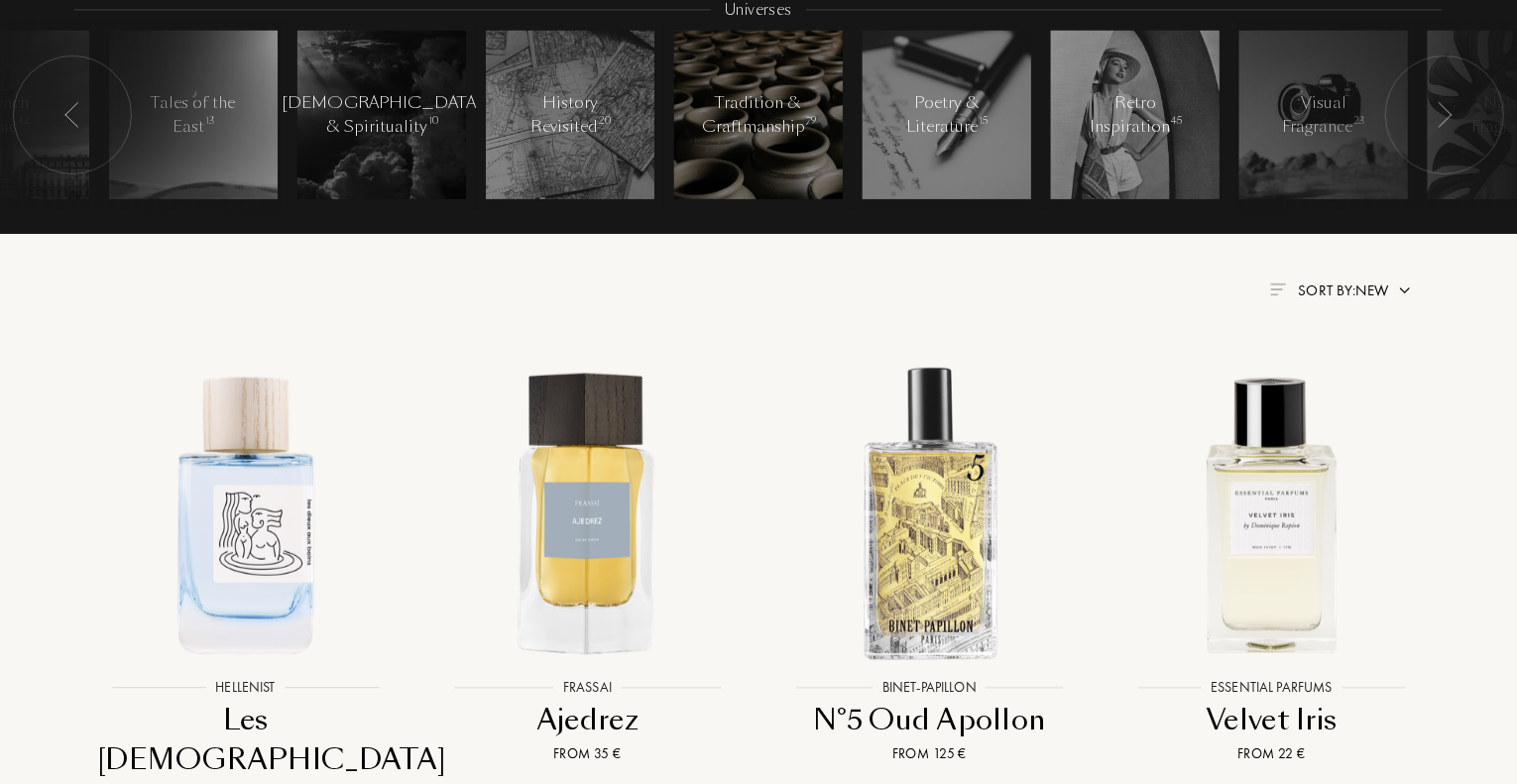 click at bounding box center [758, 115] 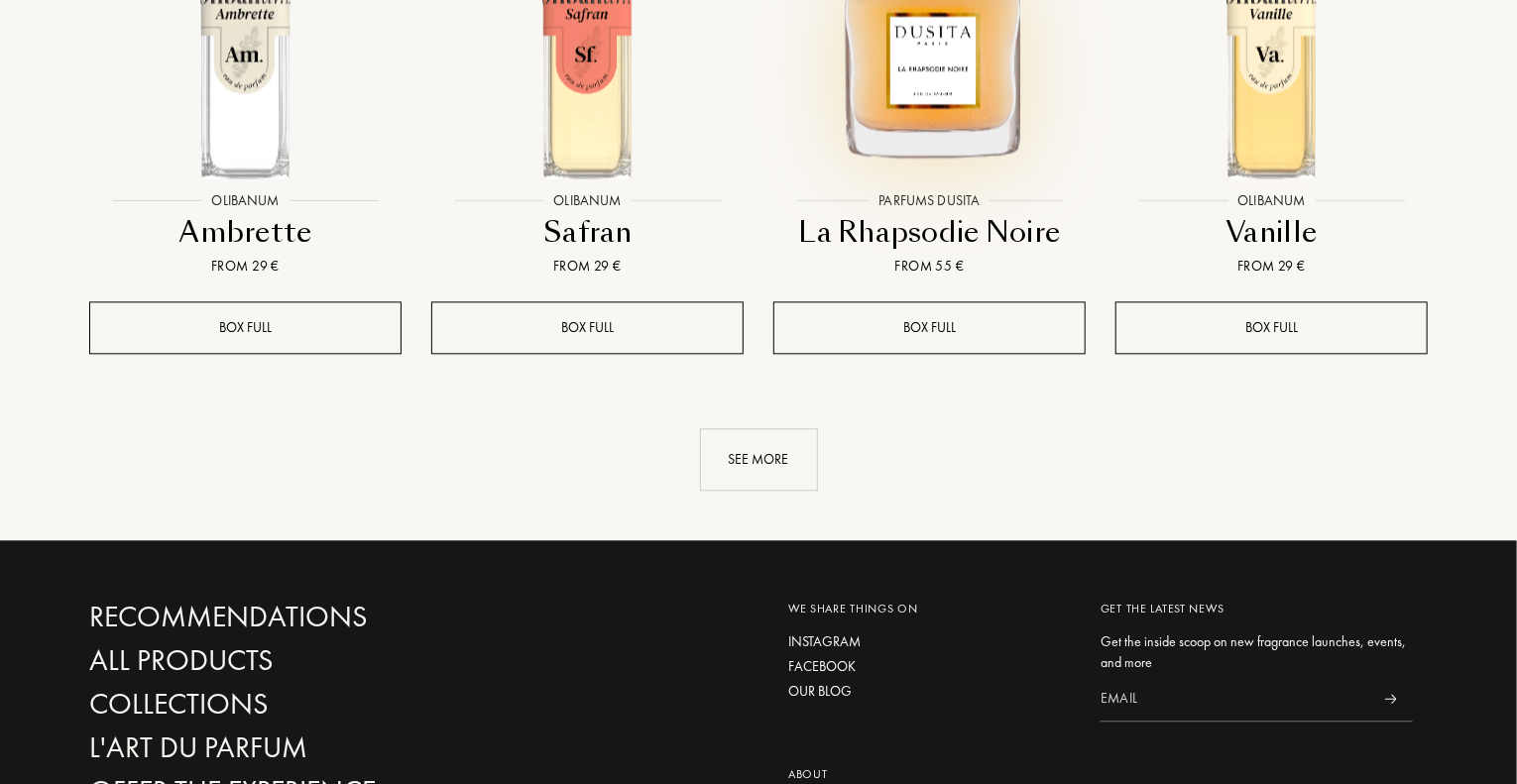 scroll, scrollTop: 2154, scrollLeft: 0, axis: vertical 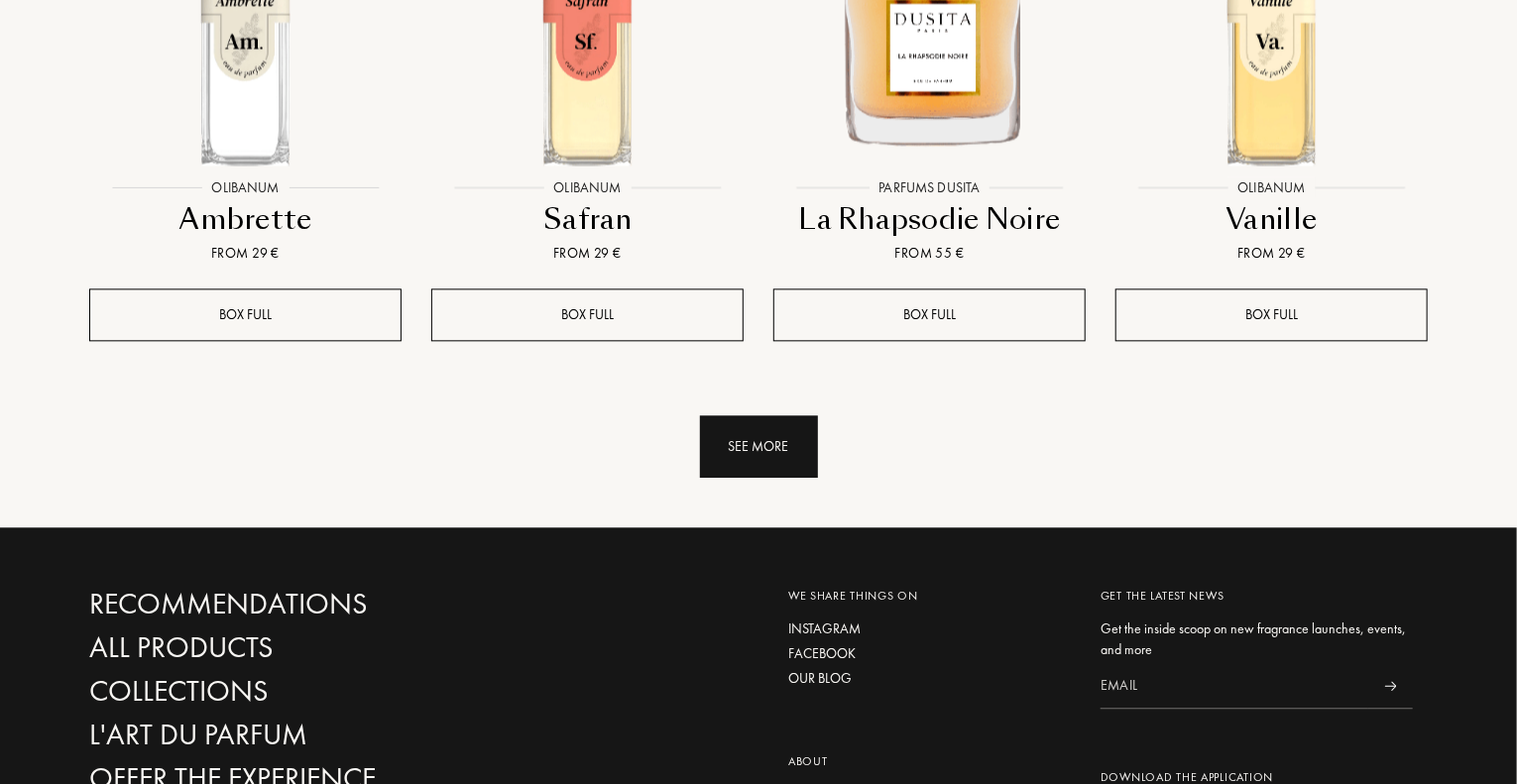 click on "See more" at bounding box center (758, 446) 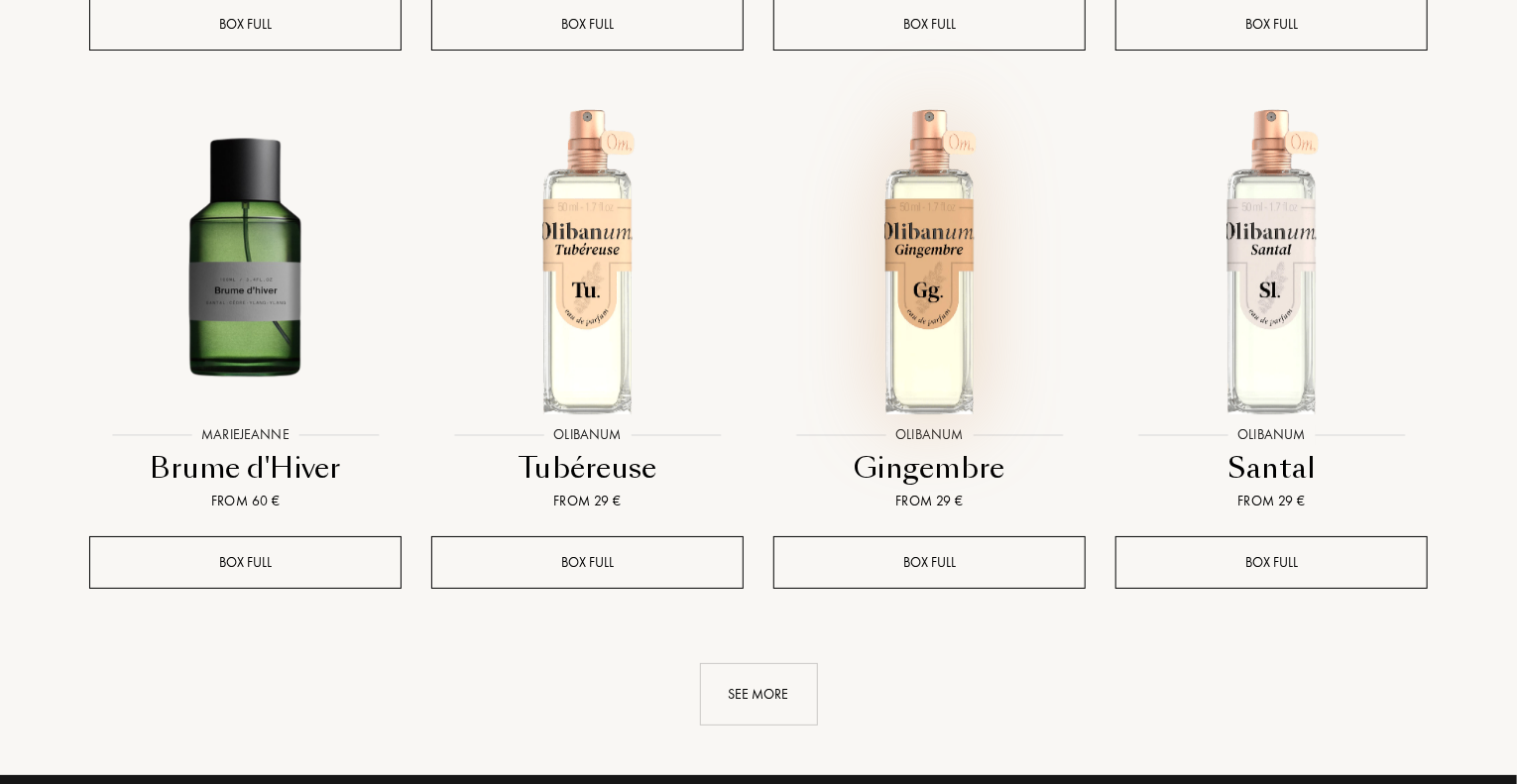 scroll, scrollTop: 3527, scrollLeft: 0, axis: vertical 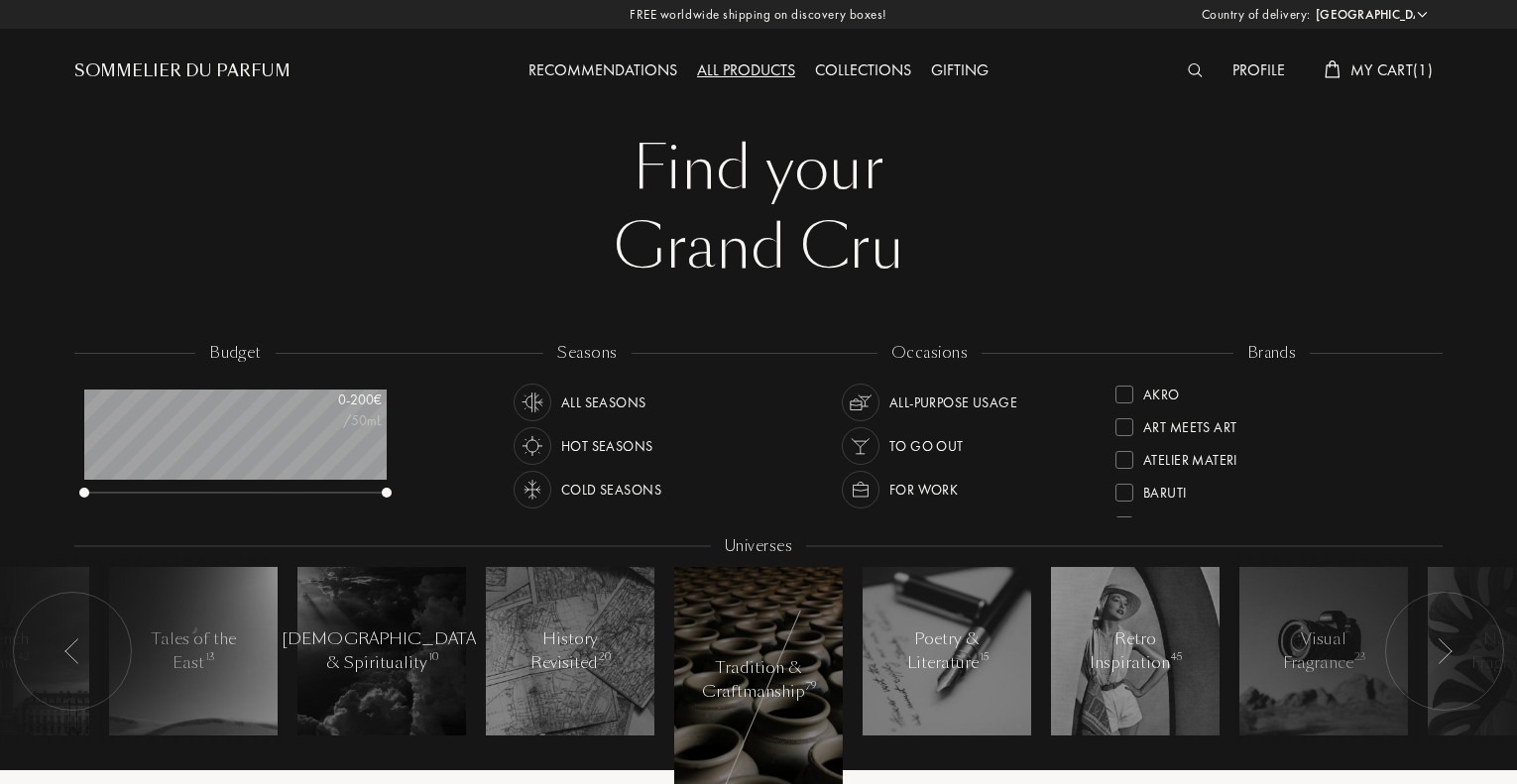 select on "ES" 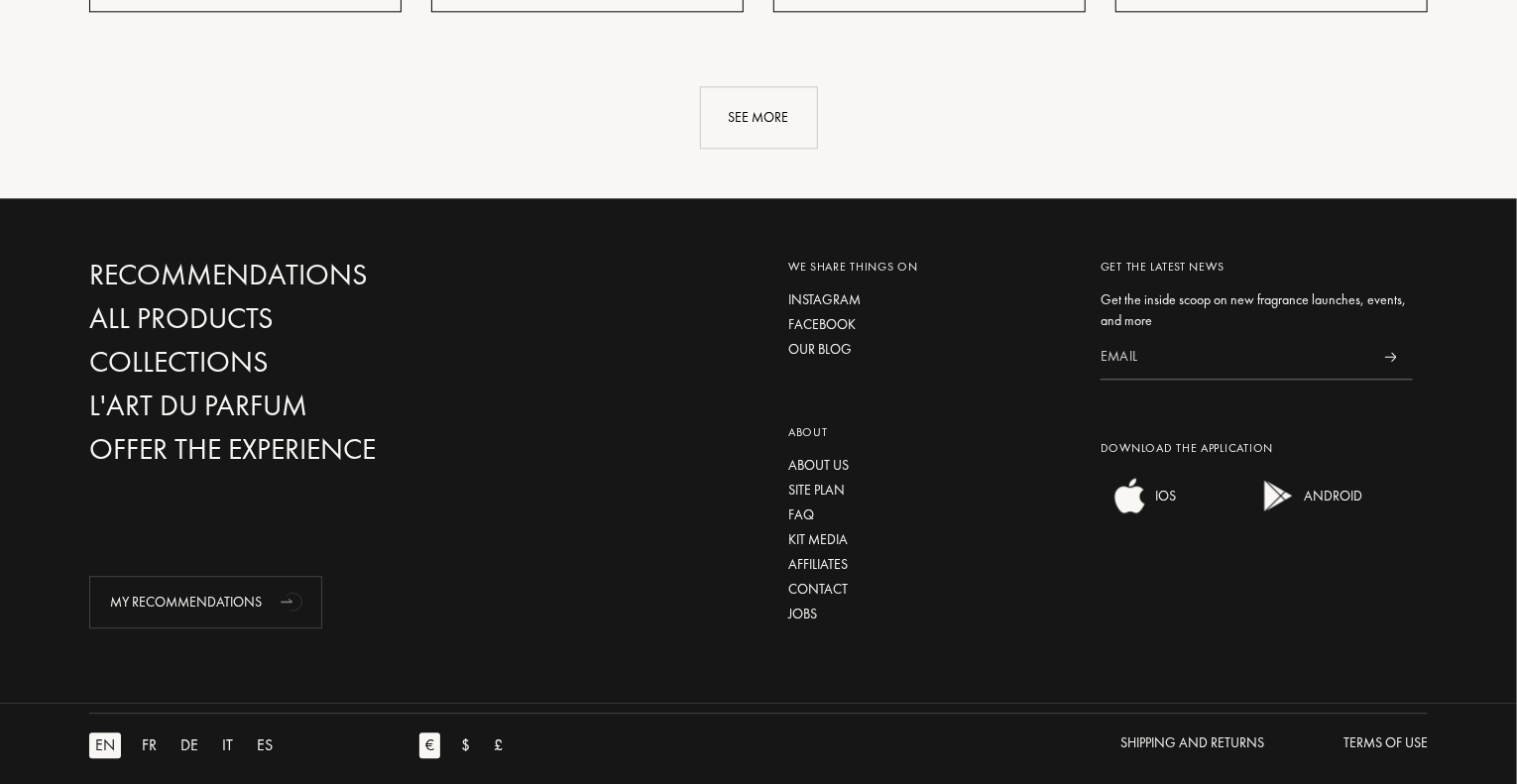 scroll, scrollTop: 991051, scrollLeft: 991201, axis: both 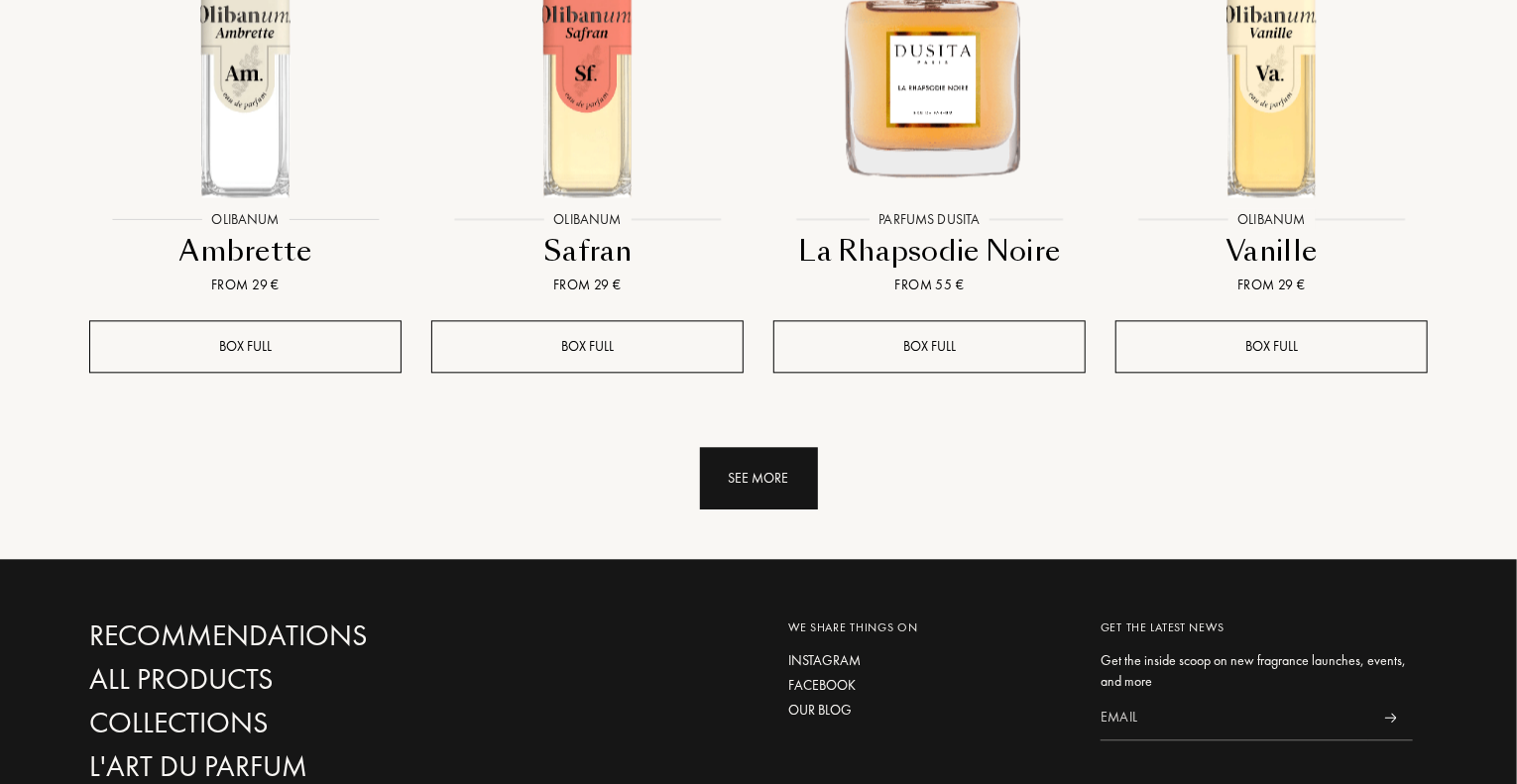 click on "See more" at bounding box center [758, 478] 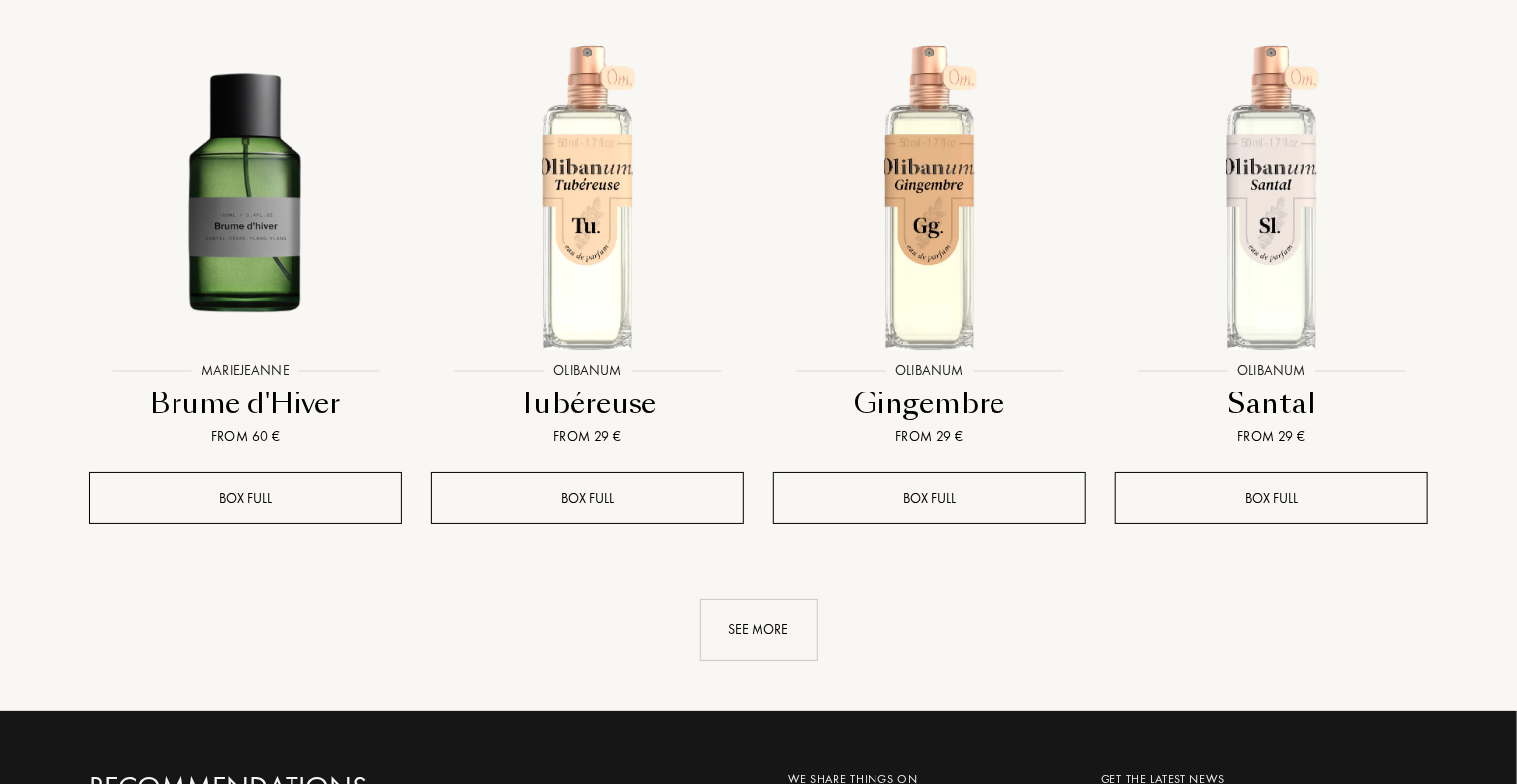 scroll, scrollTop: 3600, scrollLeft: 0, axis: vertical 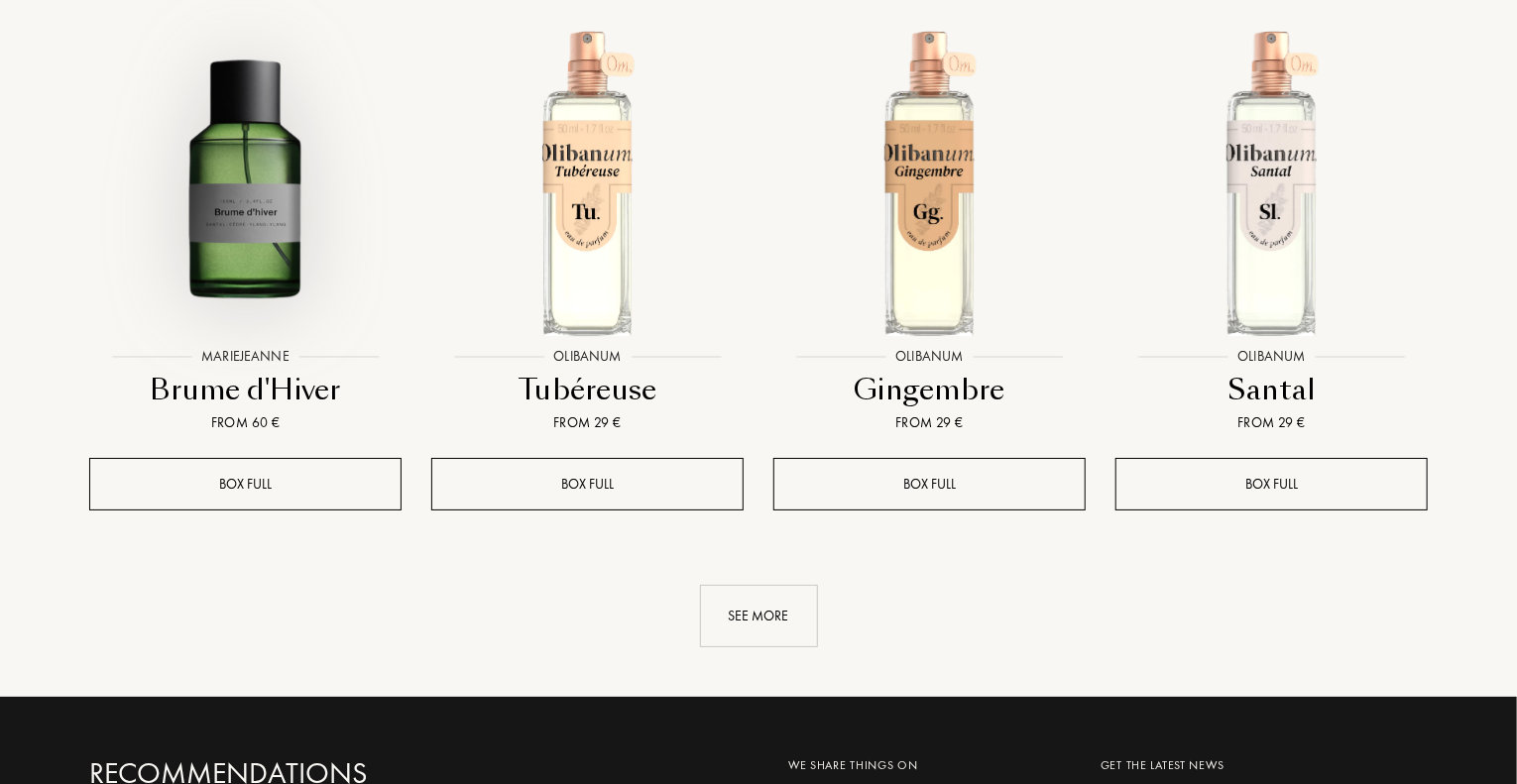 click at bounding box center [245, 182] 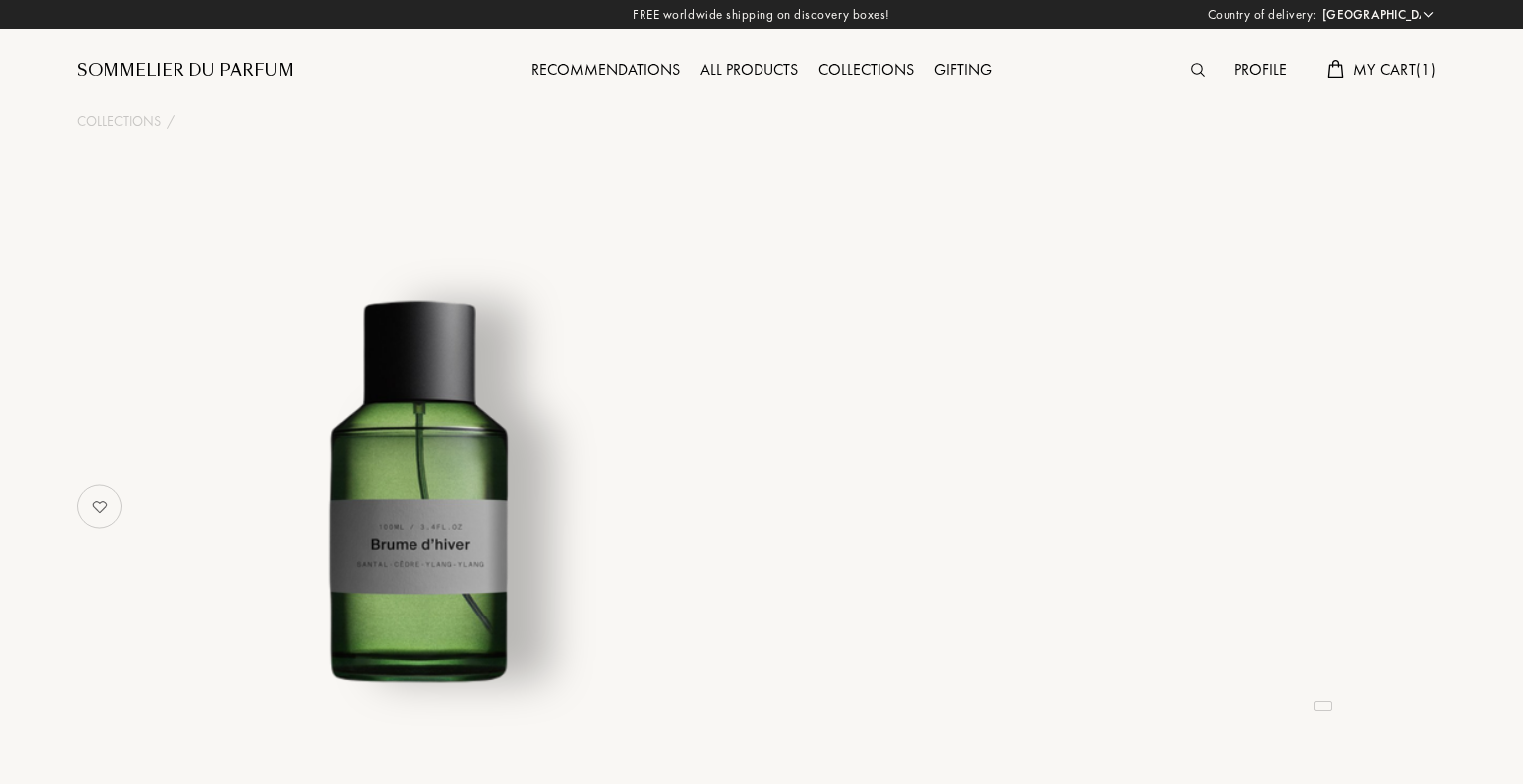 select on "ES" 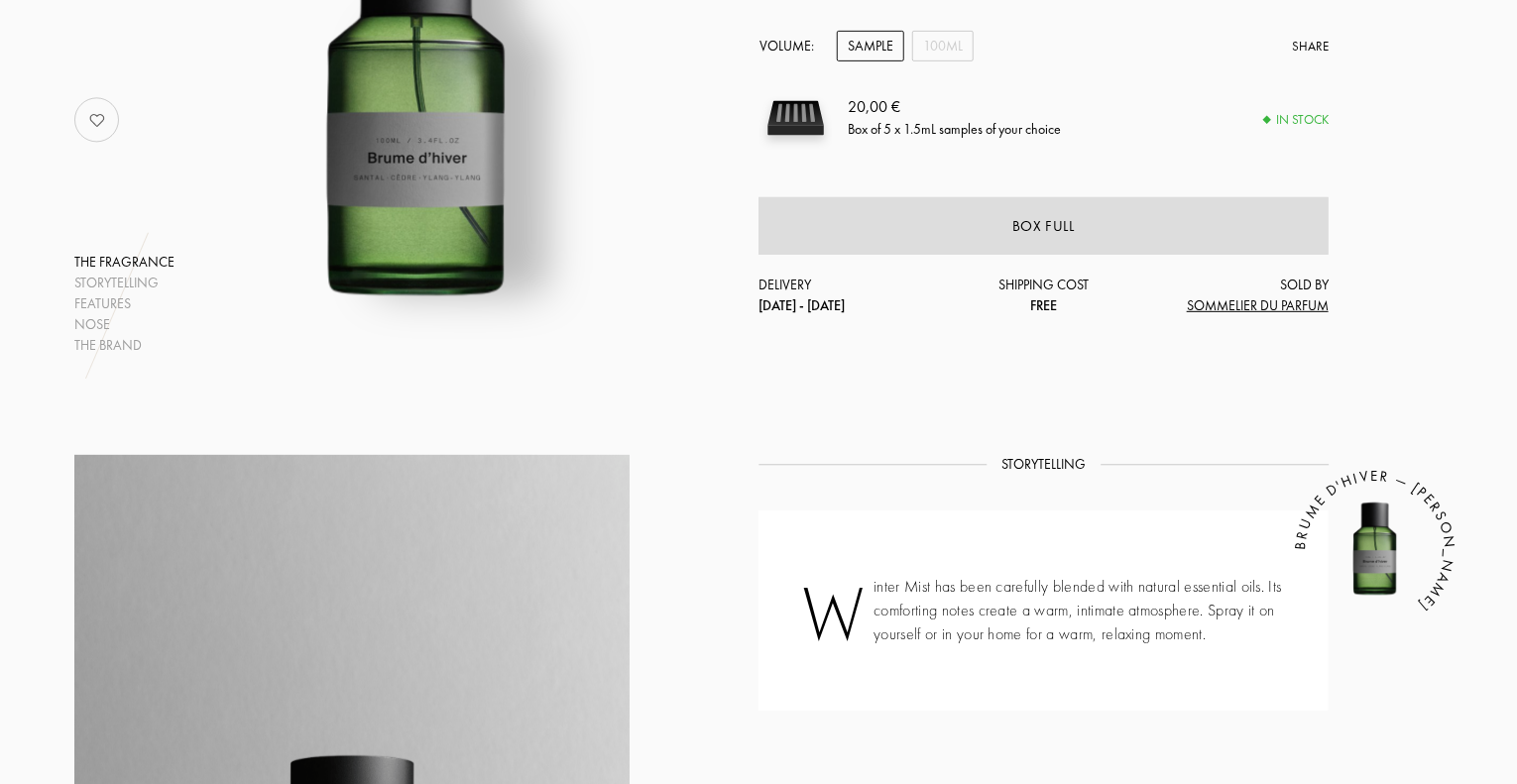 scroll, scrollTop: 377, scrollLeft: 0, axis: vertical 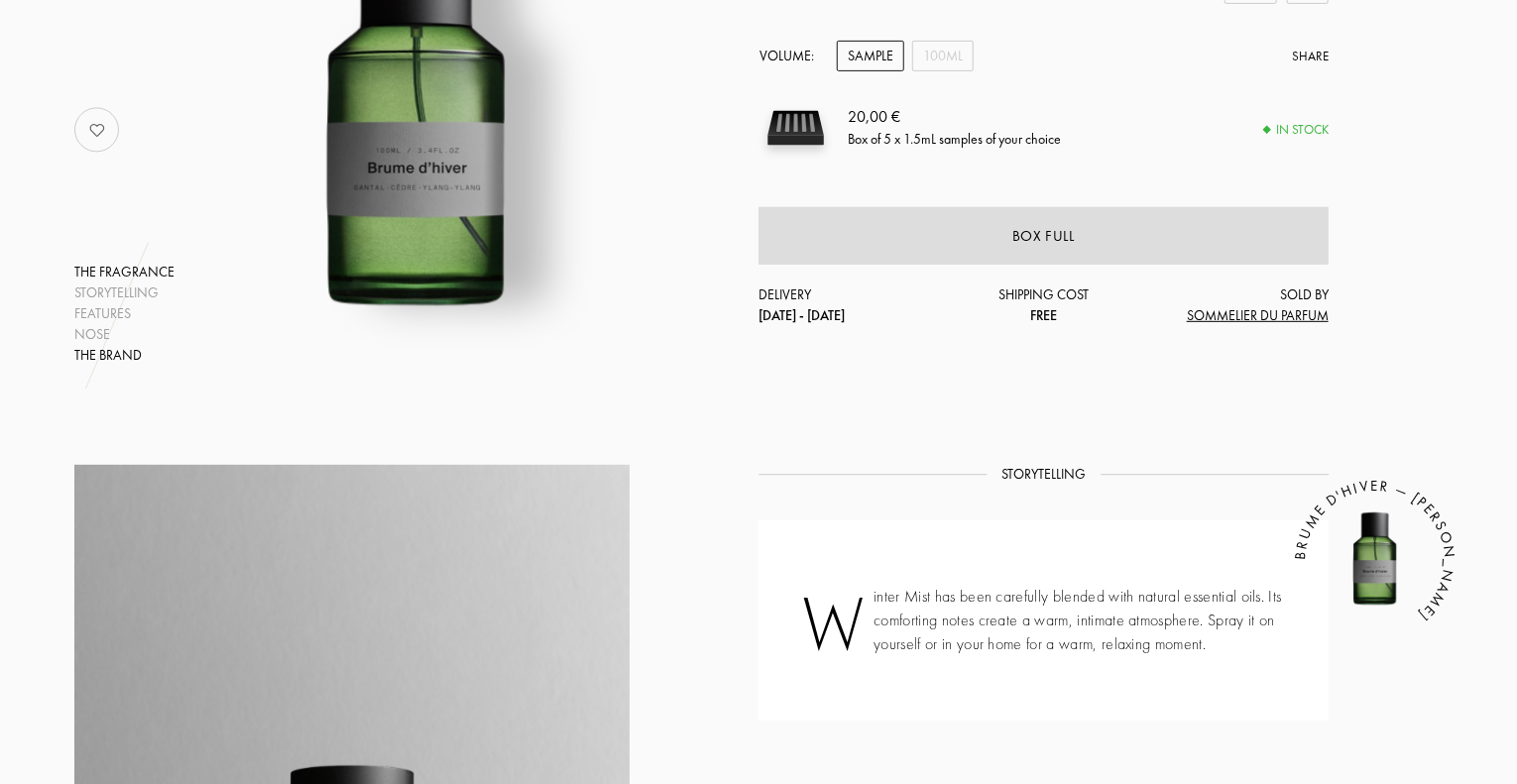 click on "The brand" at bounding box center (124, 355) 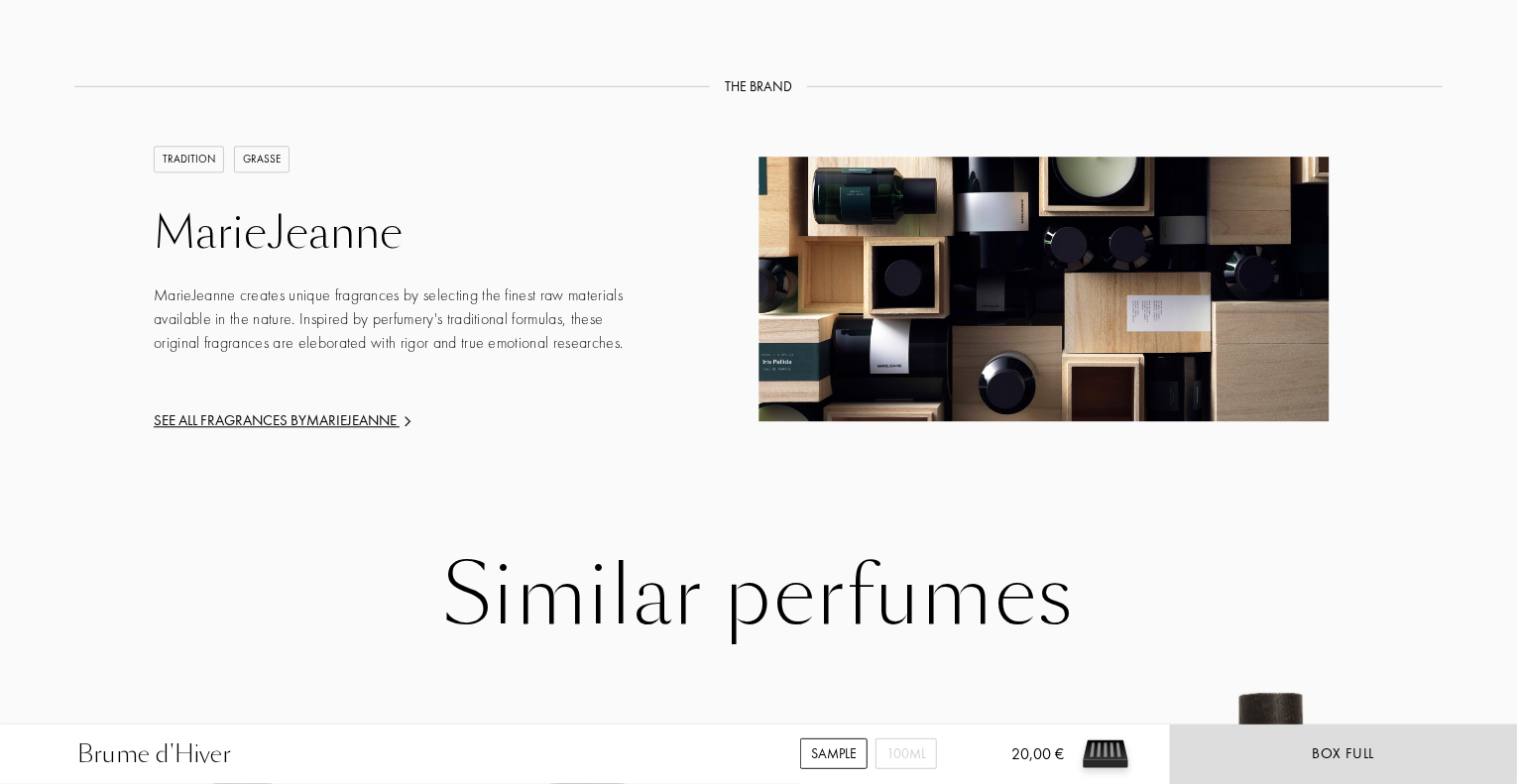 scroll, scrollTop: 2414, scrollLeft: 0, axis: vertical 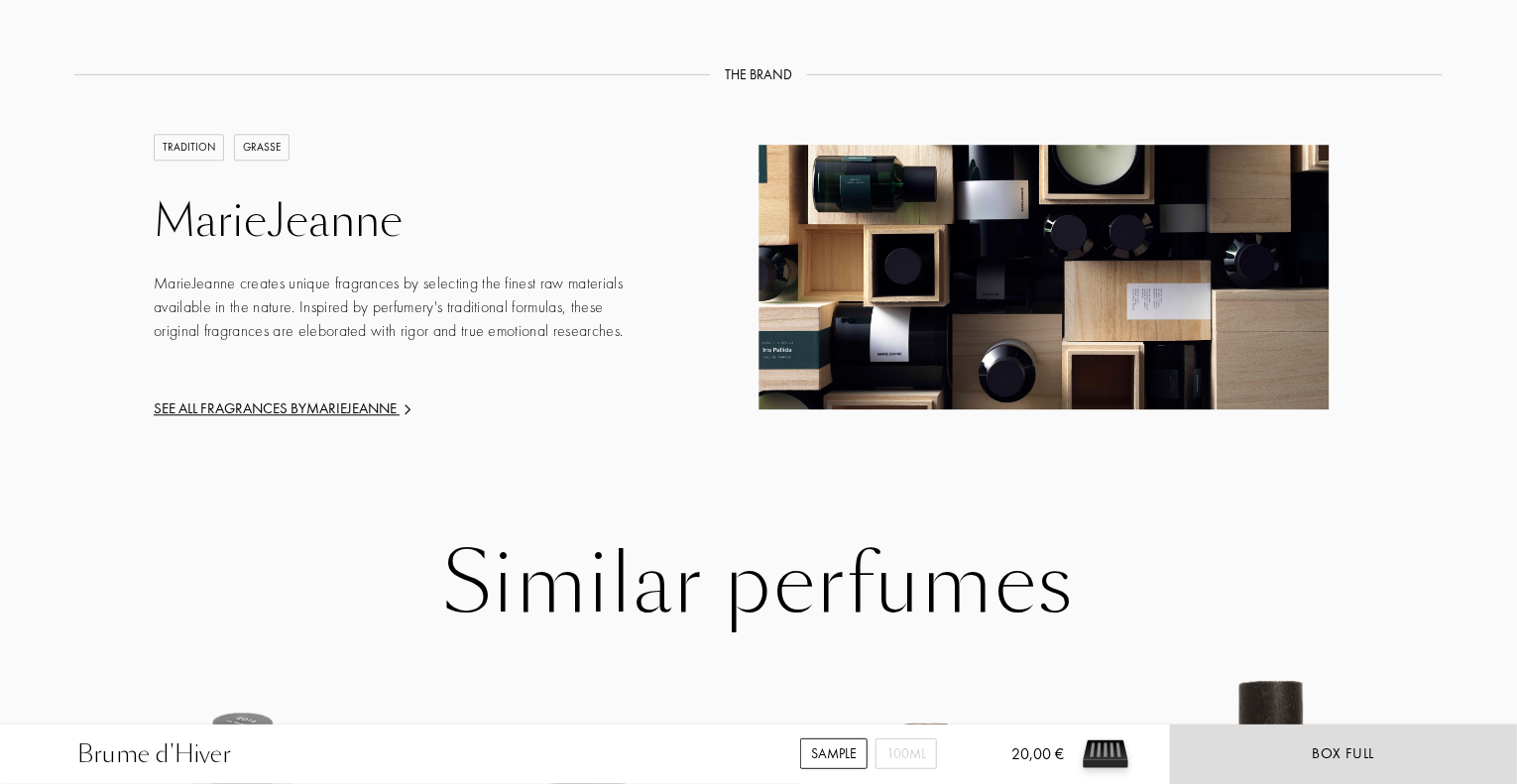click on "See all fragrances by  MarieJeanne" at bounding box center (392, 408) 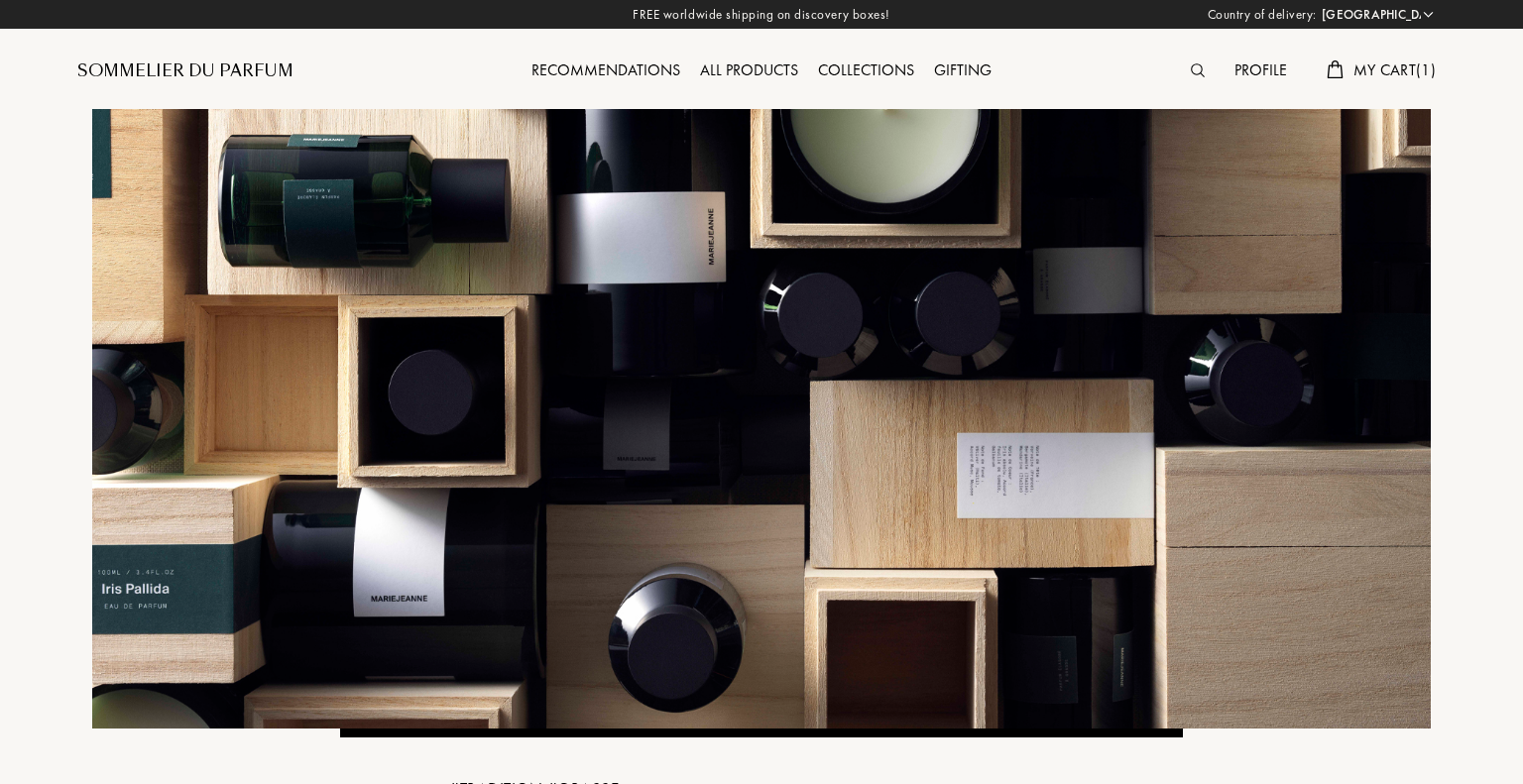 select on "ES" 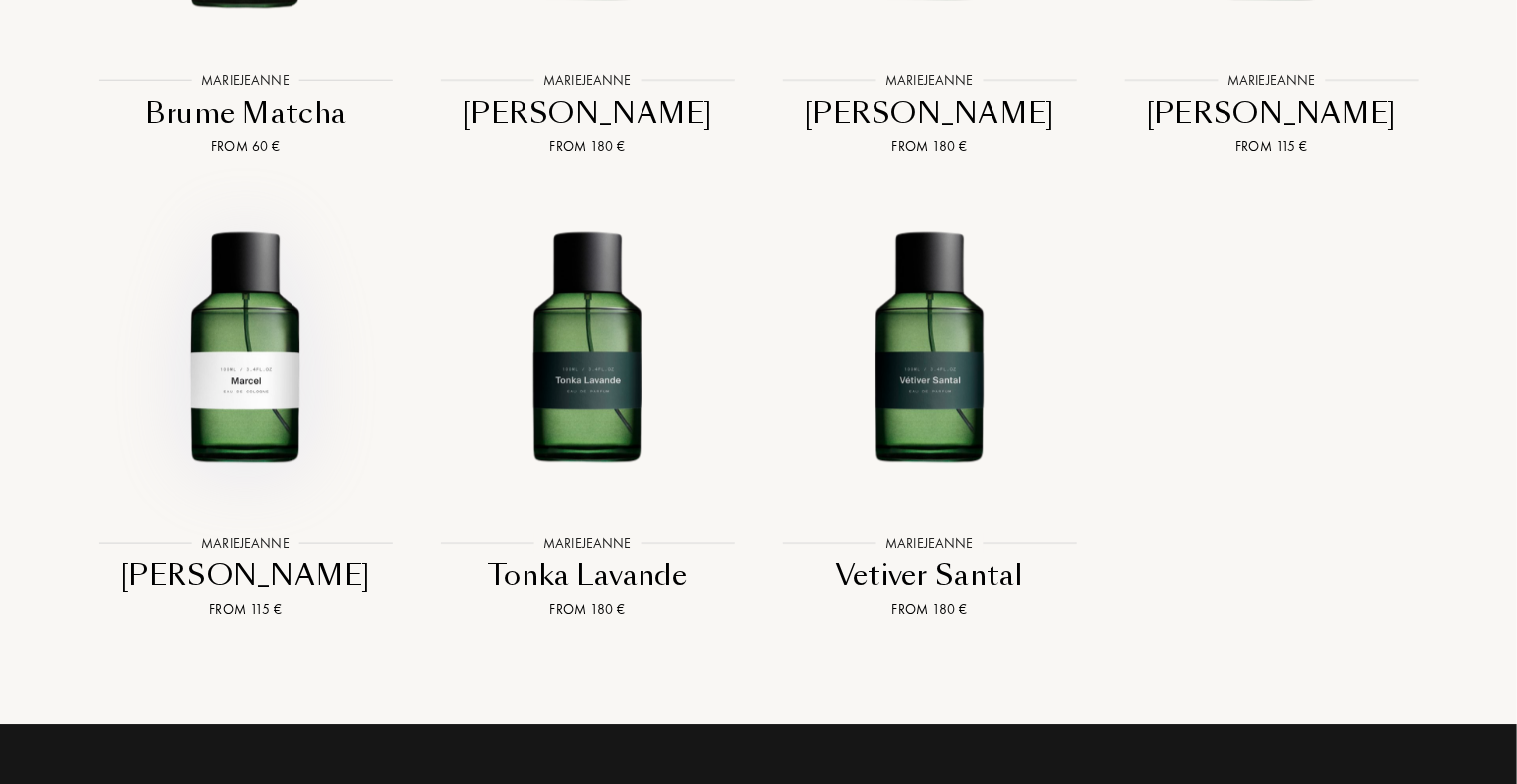 scroll, scrollTop: 2828, scrollLeft: 0, axis: vertical 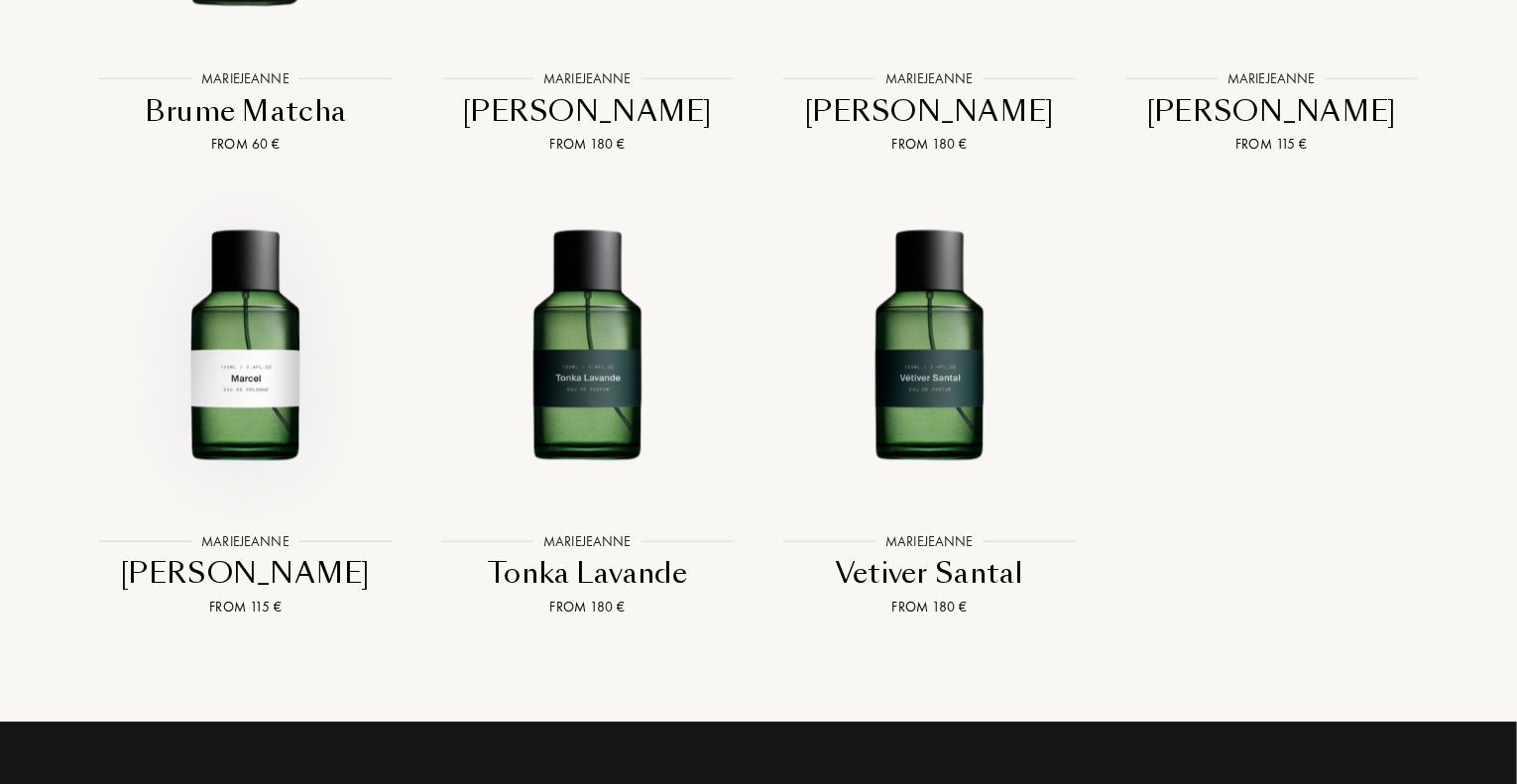 click at bounding box center [245, 355] 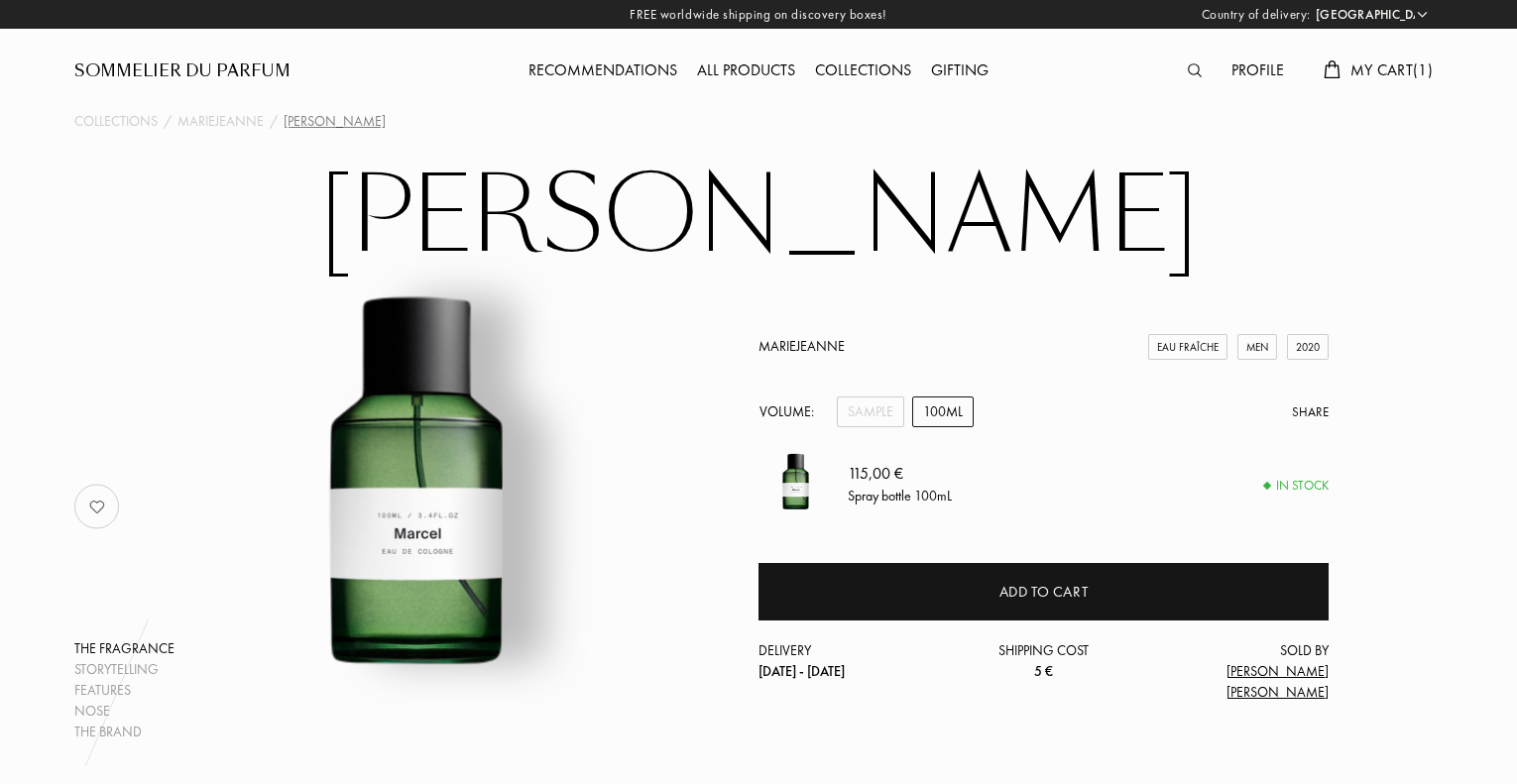 select on "ES" 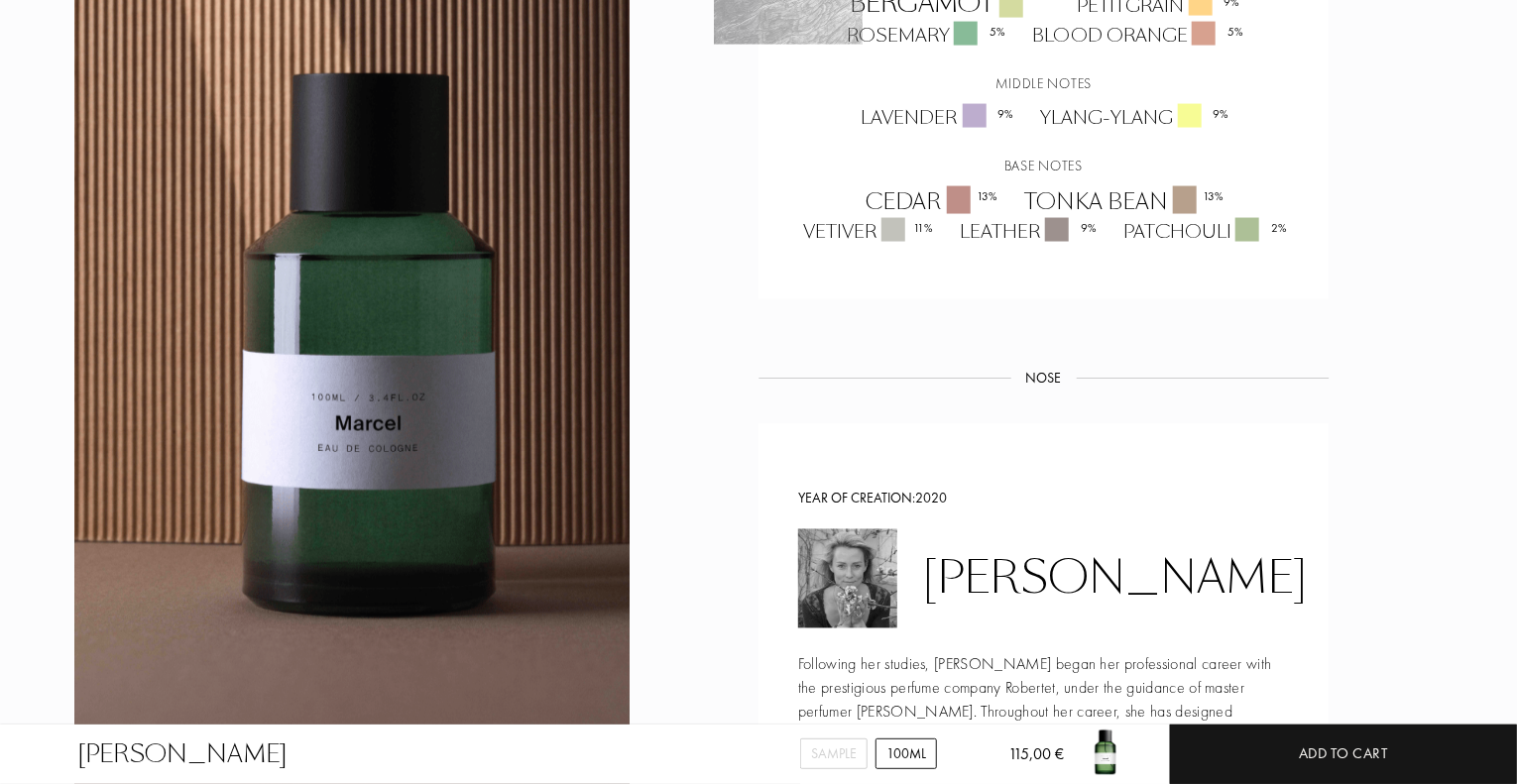 scroll, scrollTop: 1560, scrollLeft: 0, axis: vertical 